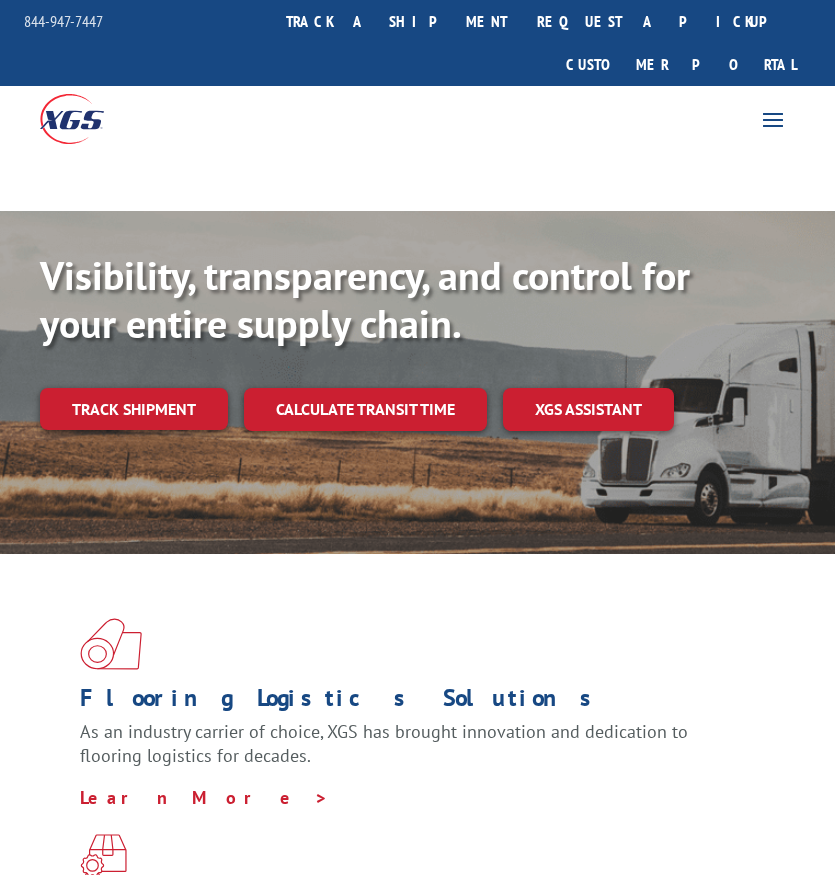 scroll, scrollTop: 0, scrollLeft: 0, axis: both 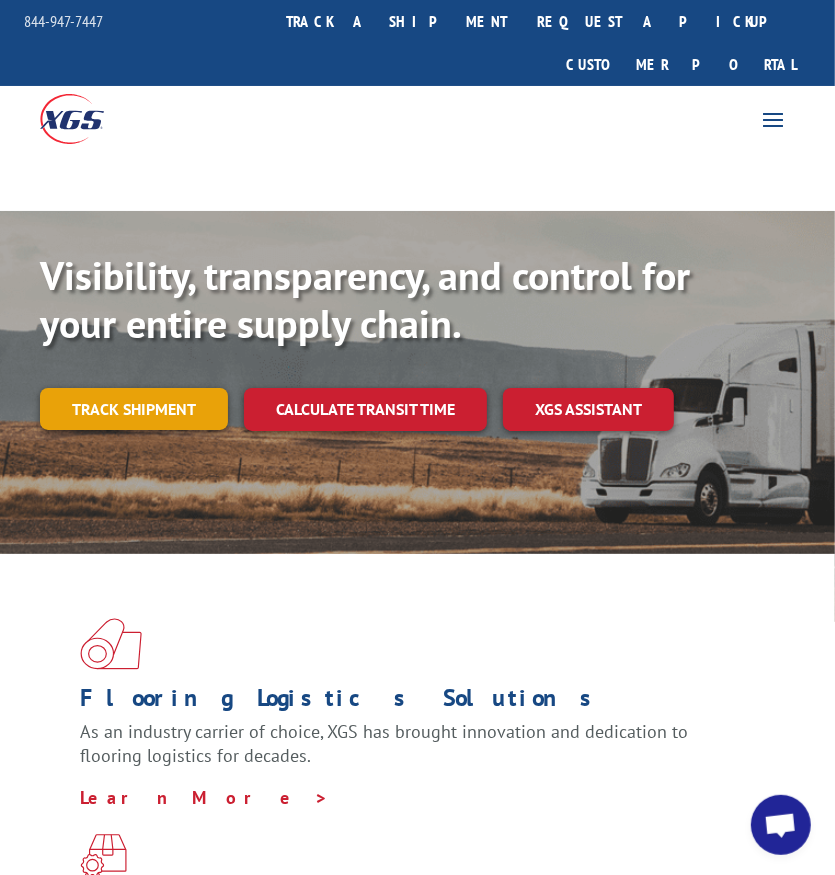 click on "Track shipment" at bounding box center [134, 409] 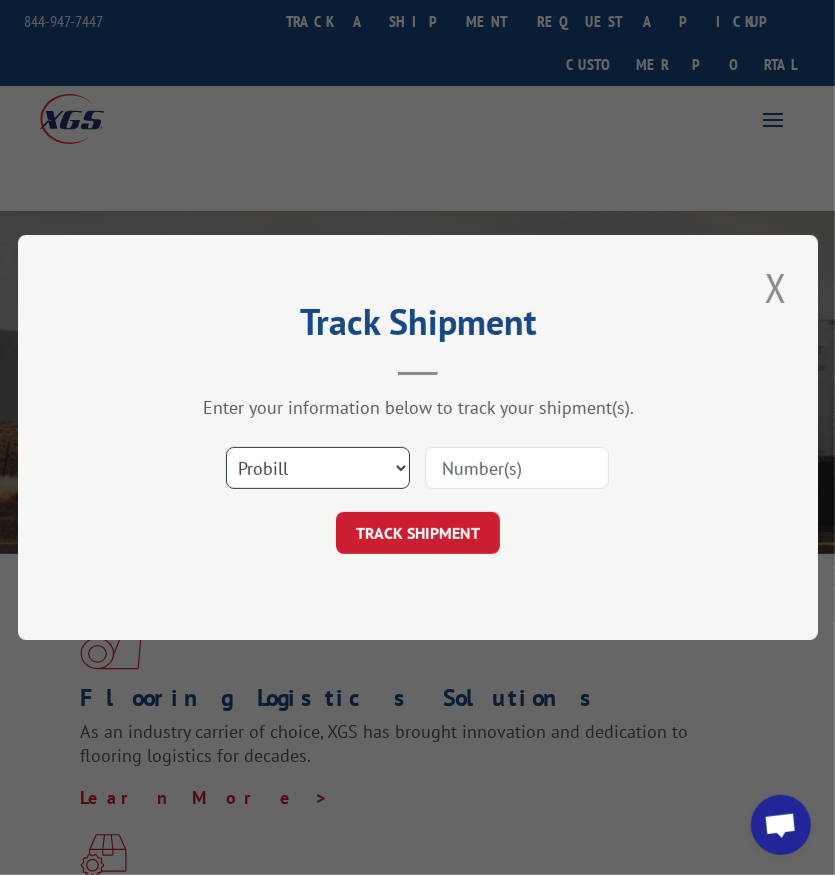 click on "Select category... Probill BOL PO" at bounding box center (318, 468) 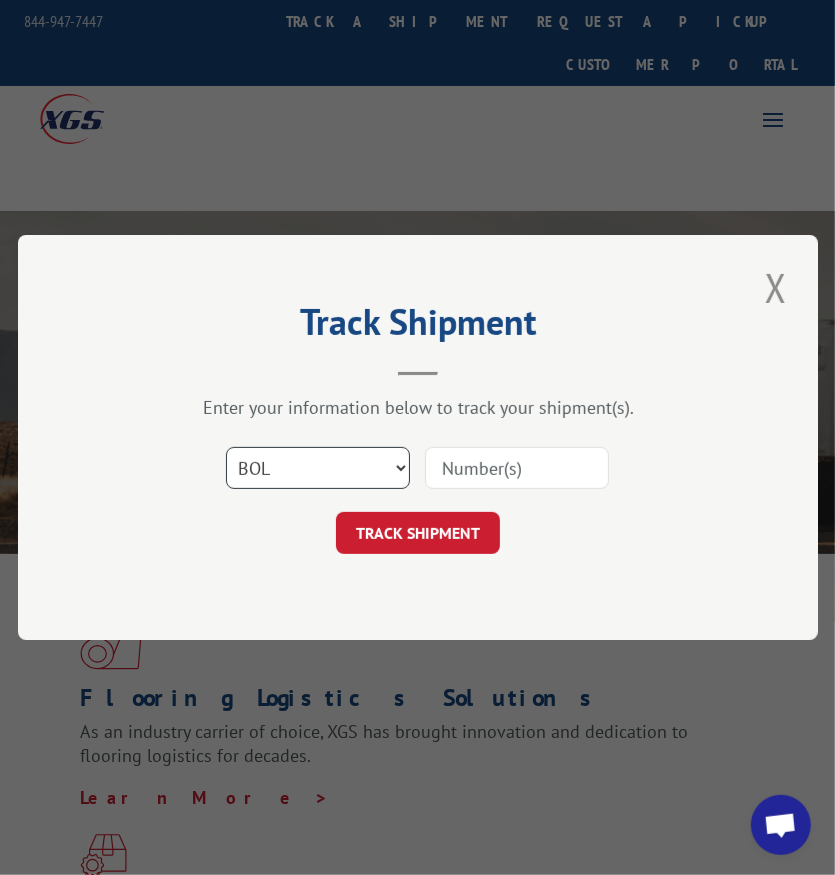 click on "Select category... Probill BOL PO" at bounding box center [318, 468] 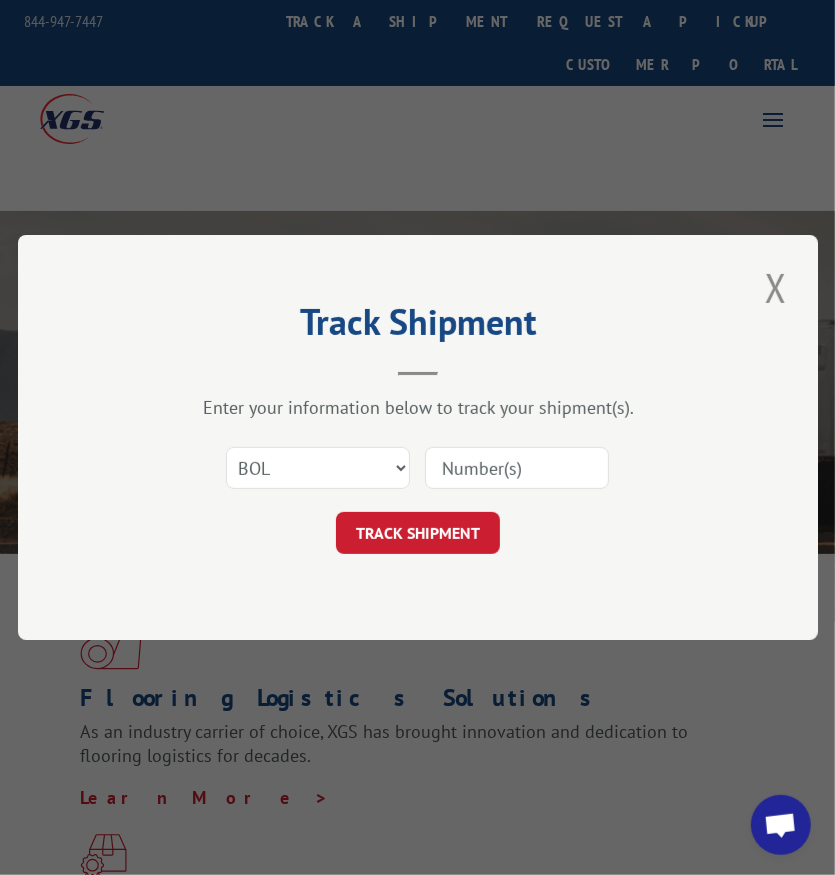 click at bounding box center (517, 468) 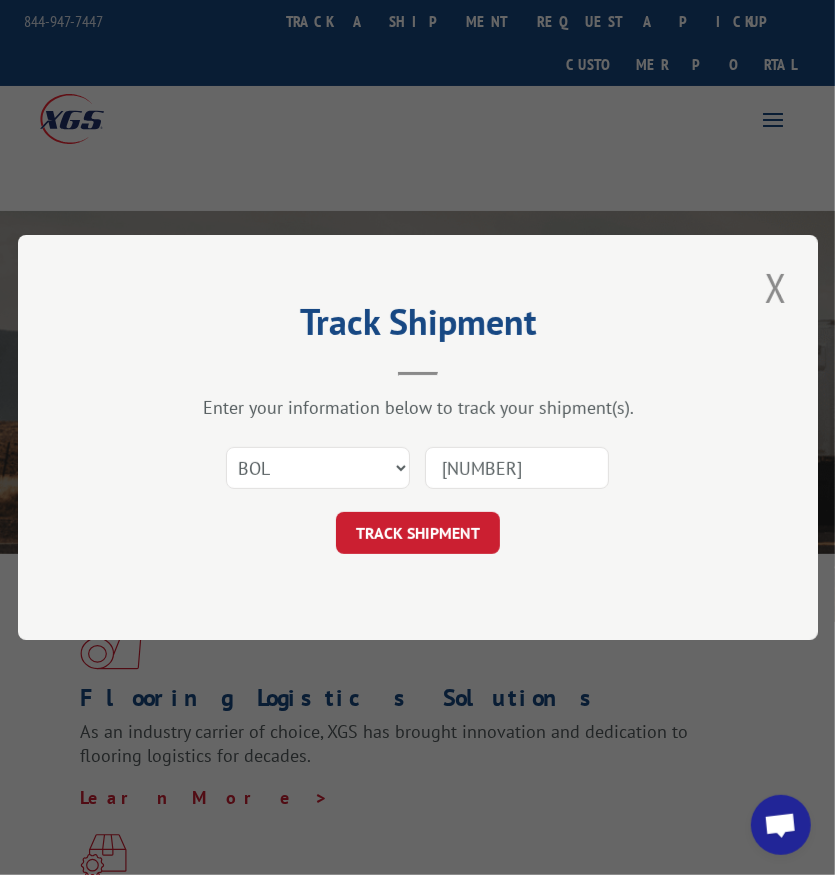 type on "813767" 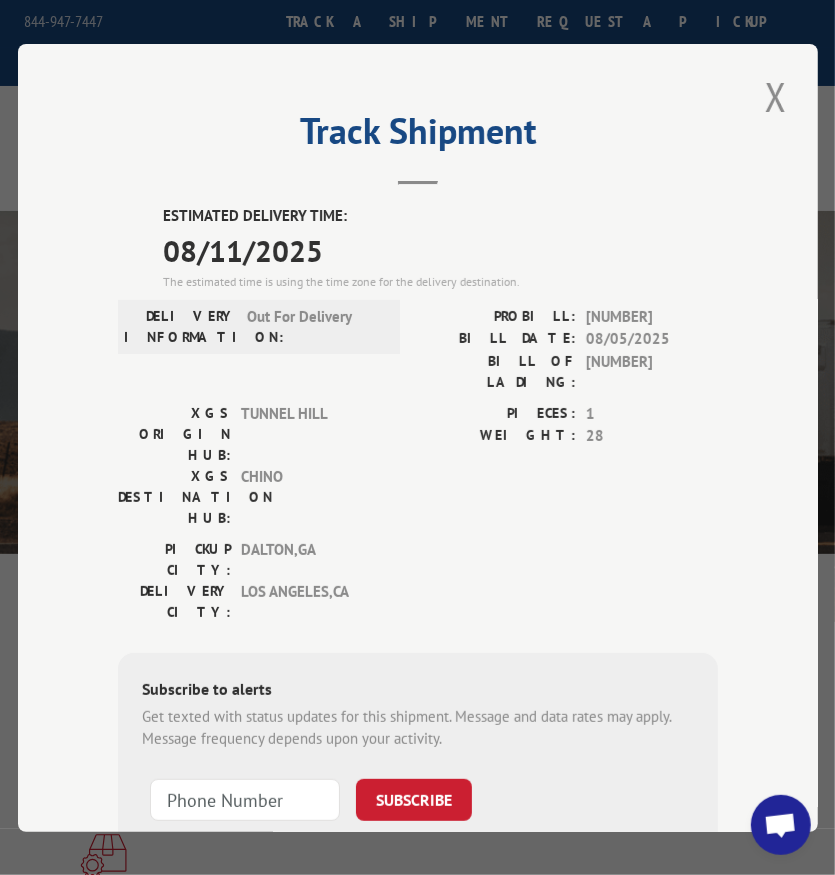 click at bounding box center (776, 96) 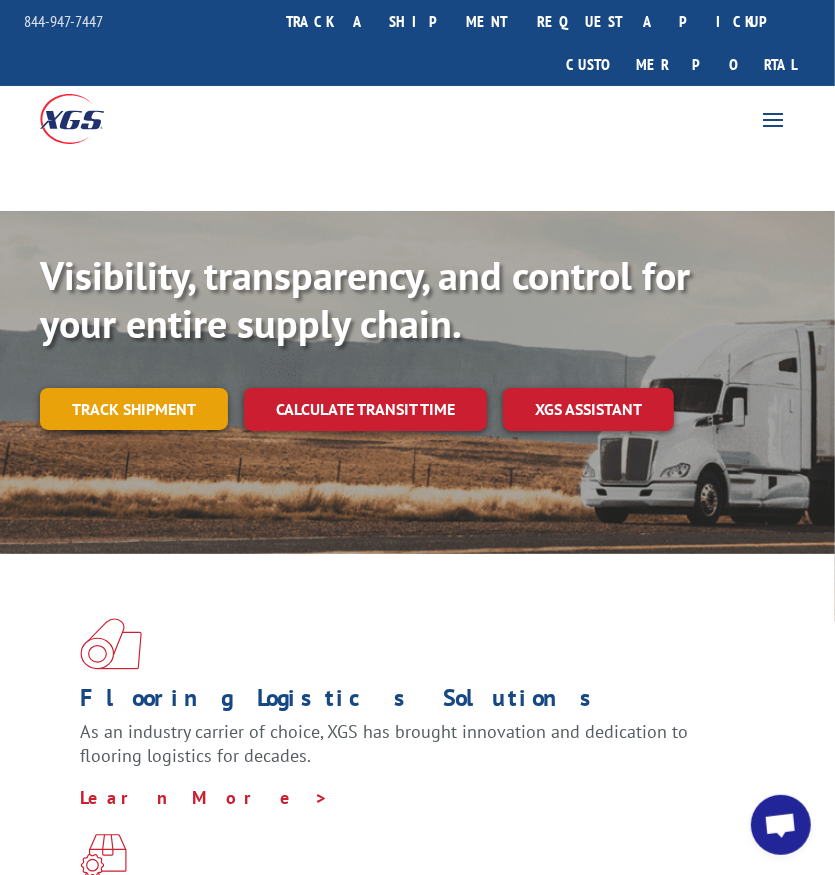click on "Track shipment" at bounding box center (134, 409) 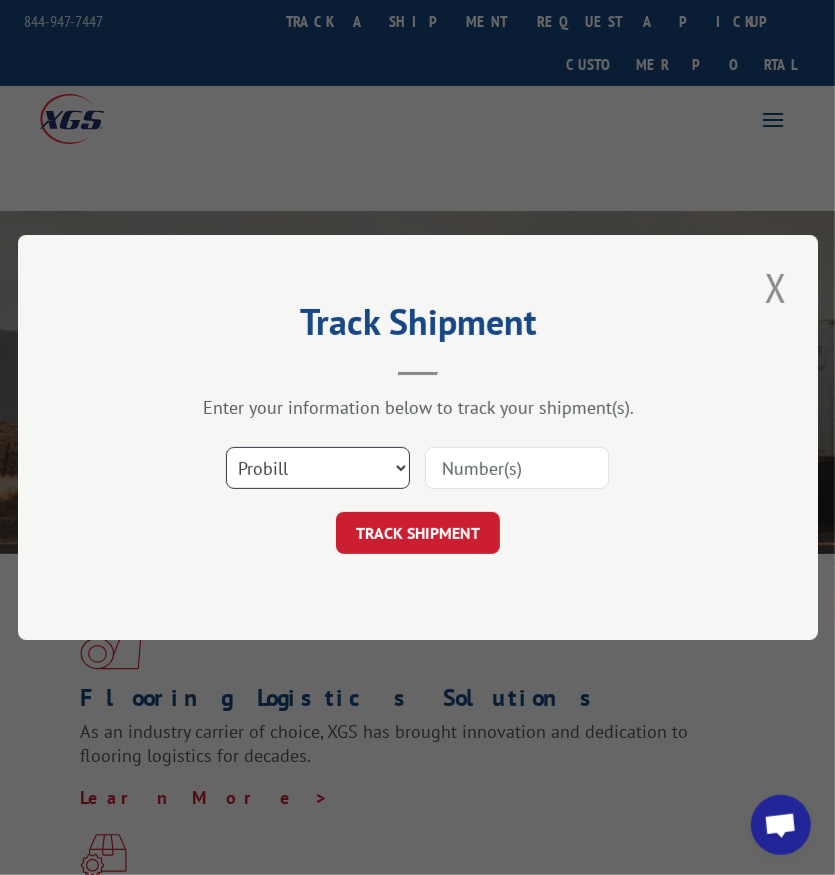 click on "Select category... Probill BOL PO" at bounding box center [318, 468] 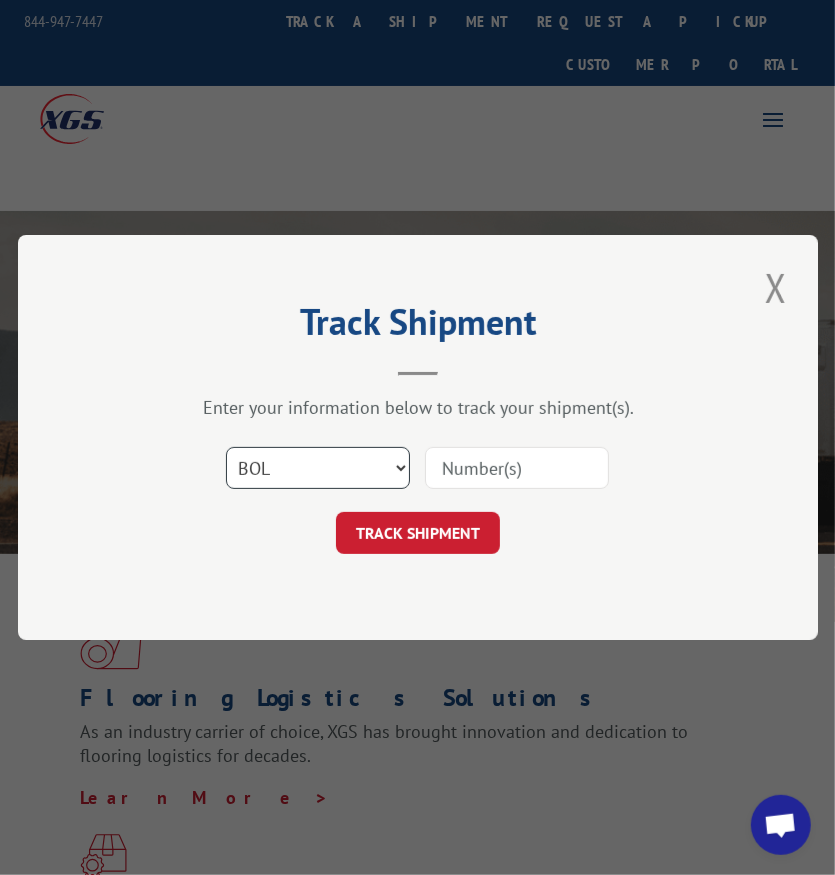 click on "Select category... Probill BOL PO" at bounding box center [318, 468] 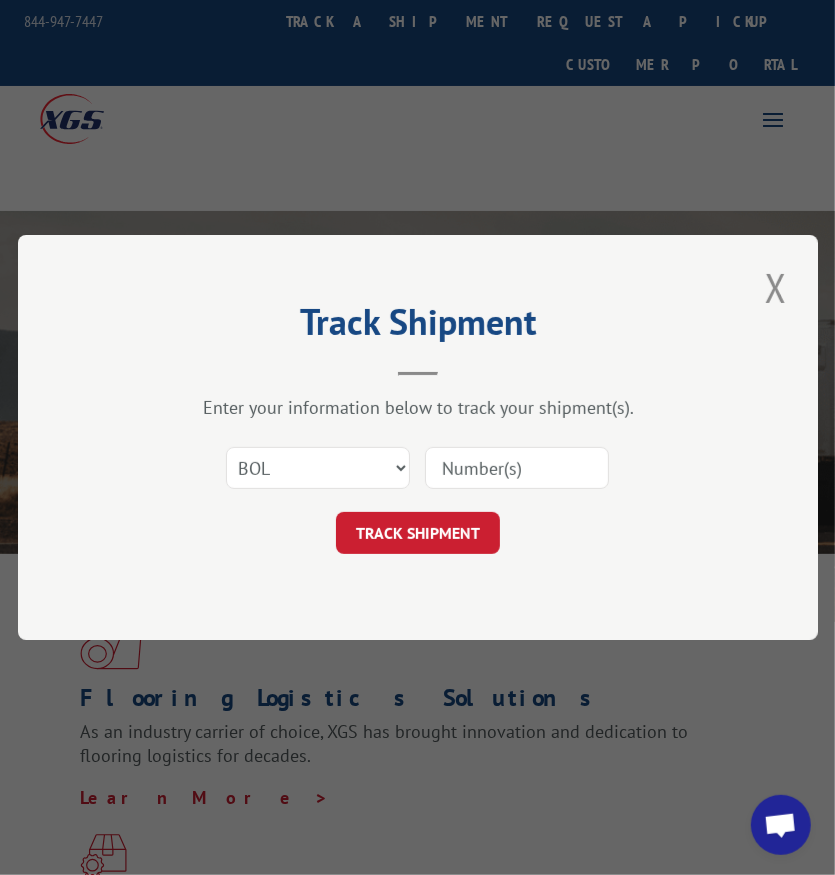 click at bounding box center (517, 468) 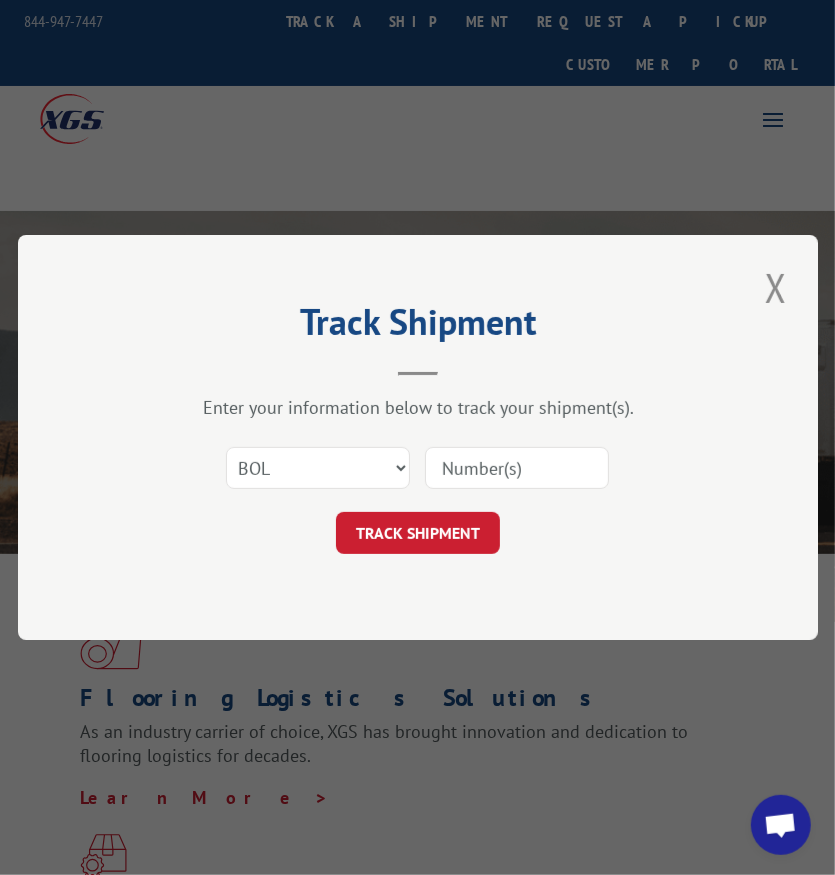 click at bounding box center [517, 468] 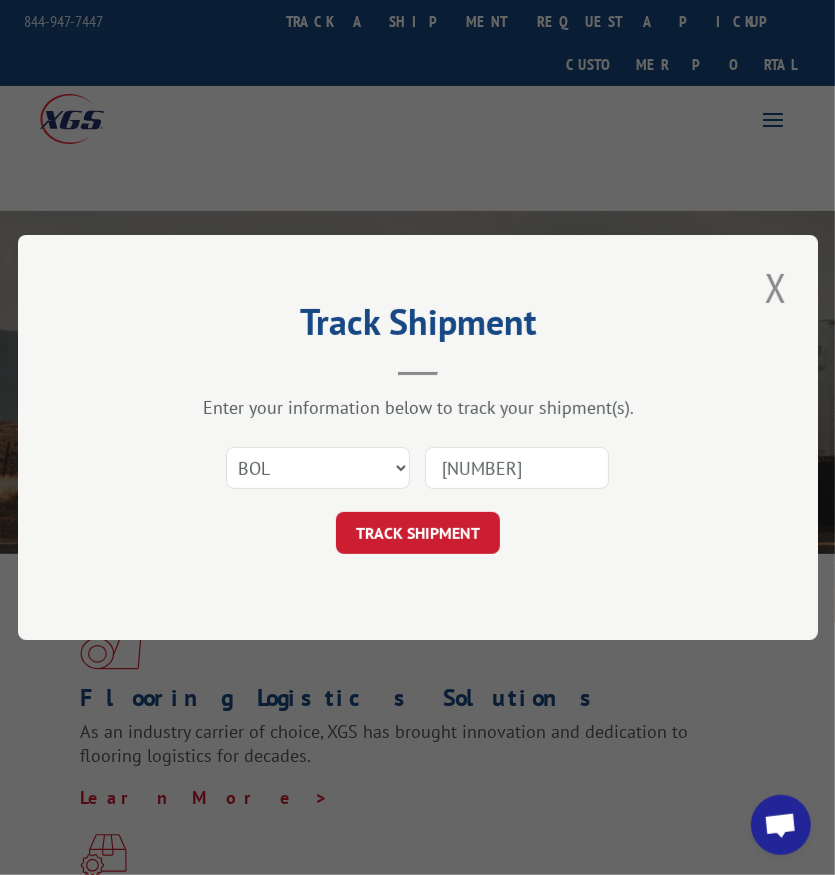 type on "3347444" 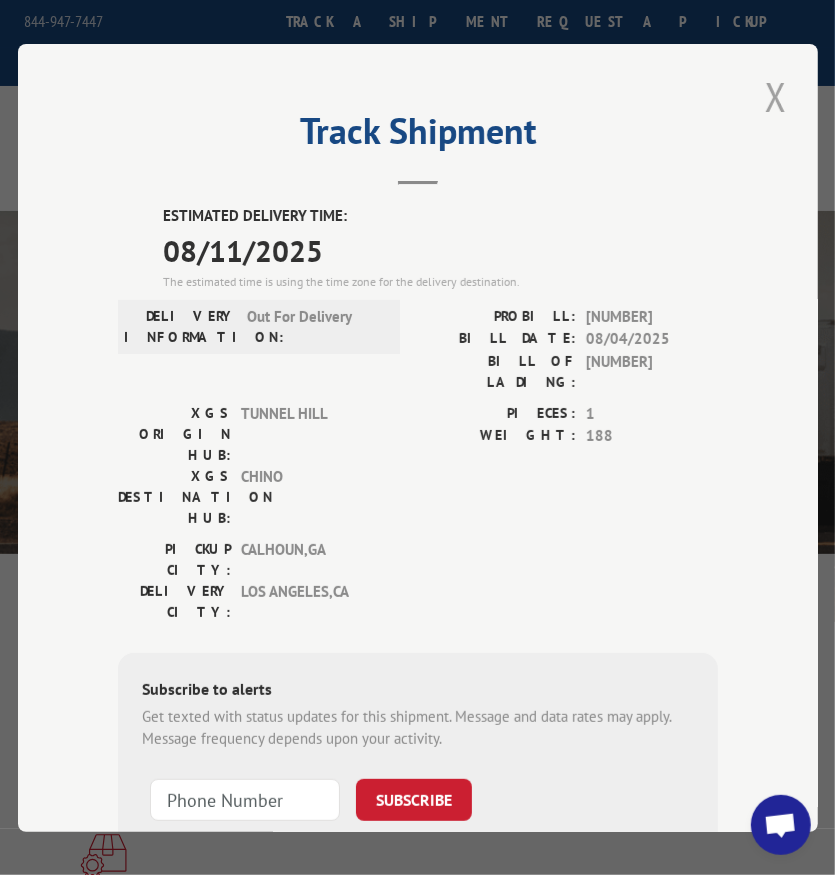 click at bounding box center [776, 96] 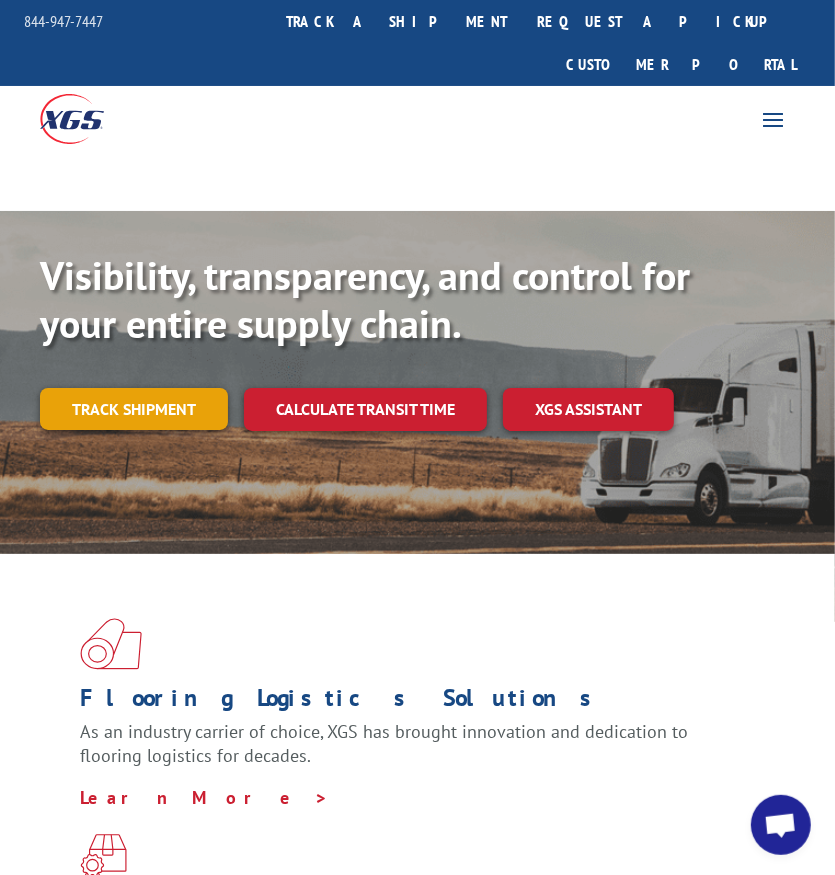 click on "Track shipment" at bounding box center [134, 409] 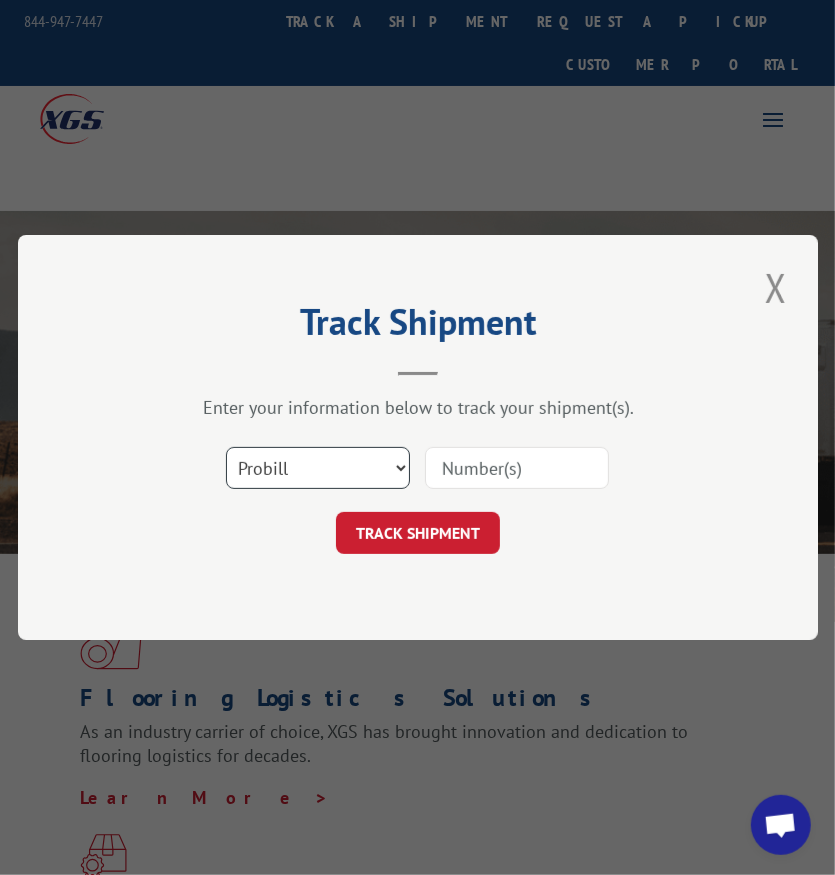 click on "Select category... Probill BOL PO" at bounding box center (318, 468) 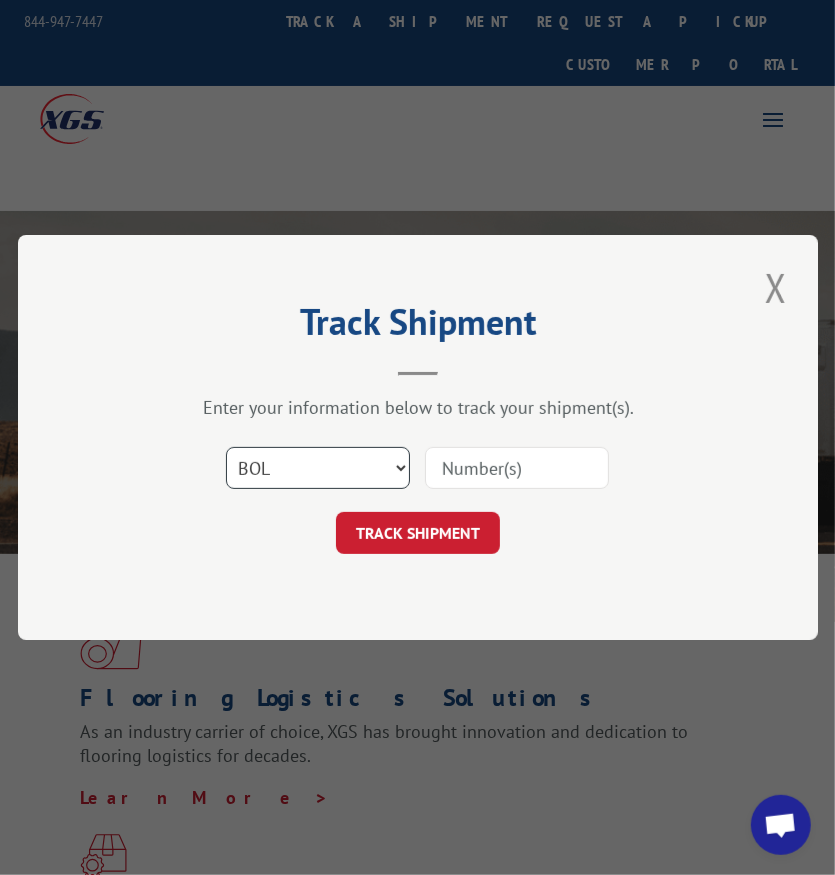 click on "Select category... Probill BOL PO" at bounding box center [318, 468] 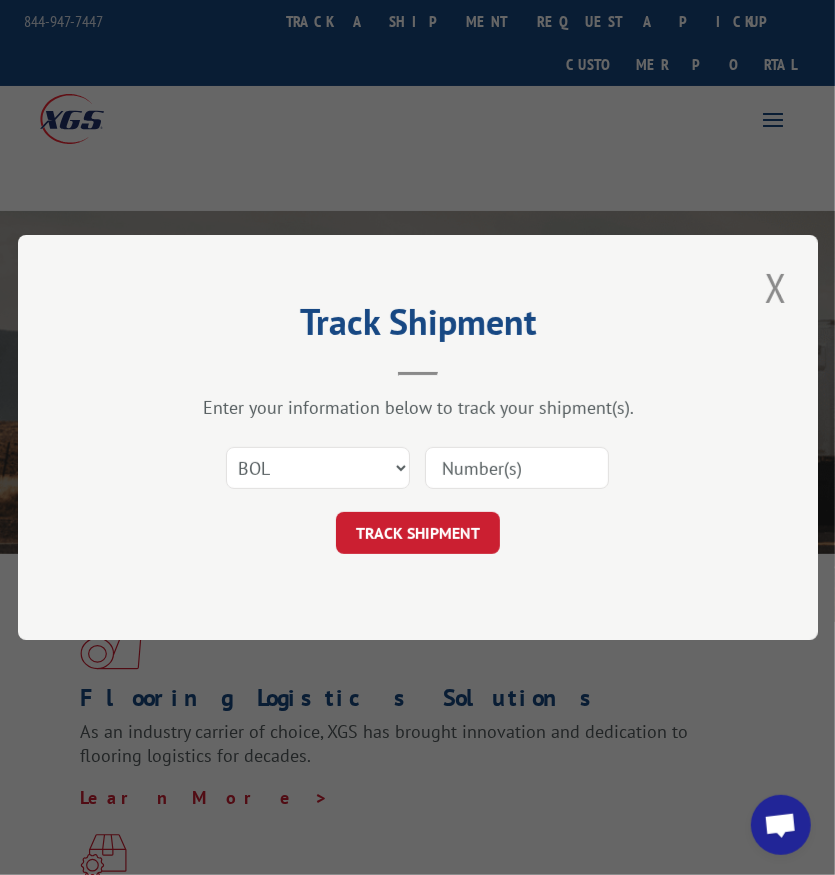 click at bounding box center [517, 468] 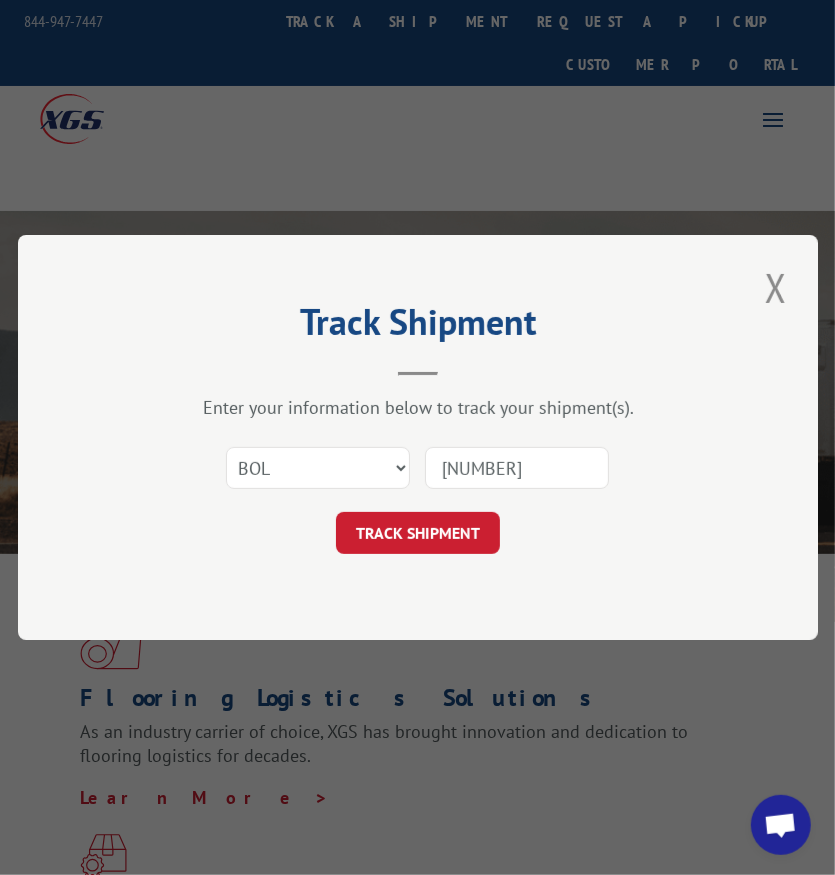 type on "3347445" 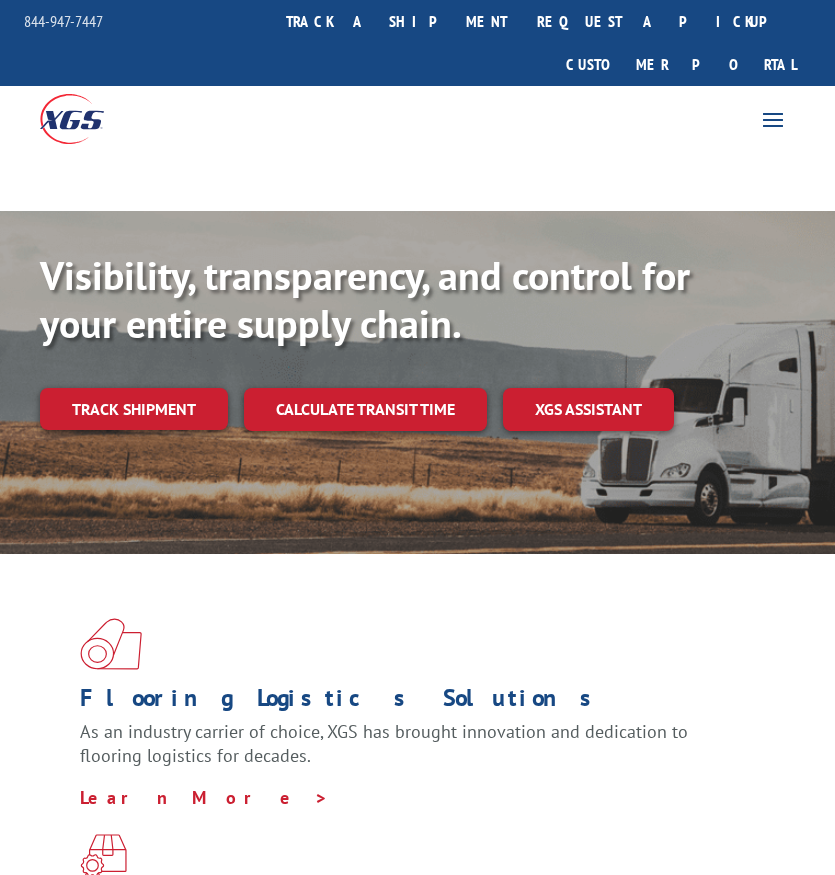 scroll, scrollTop: 0, scrollLeft: 0, axis: both 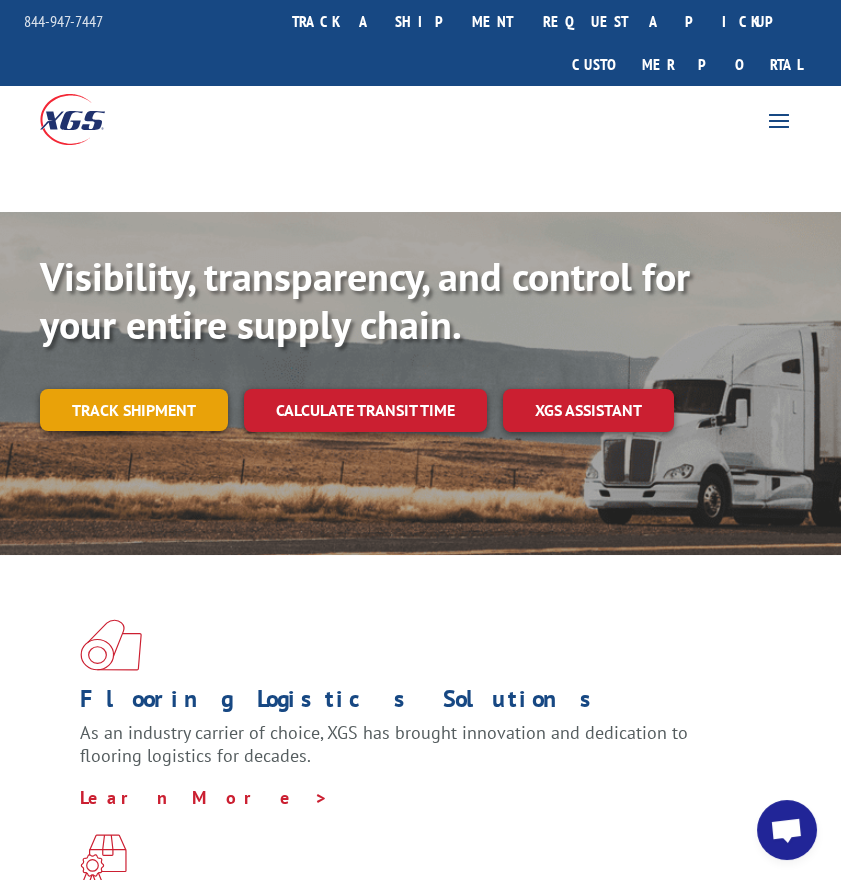 click on "Track shipment" at bounding box center (134, 410) 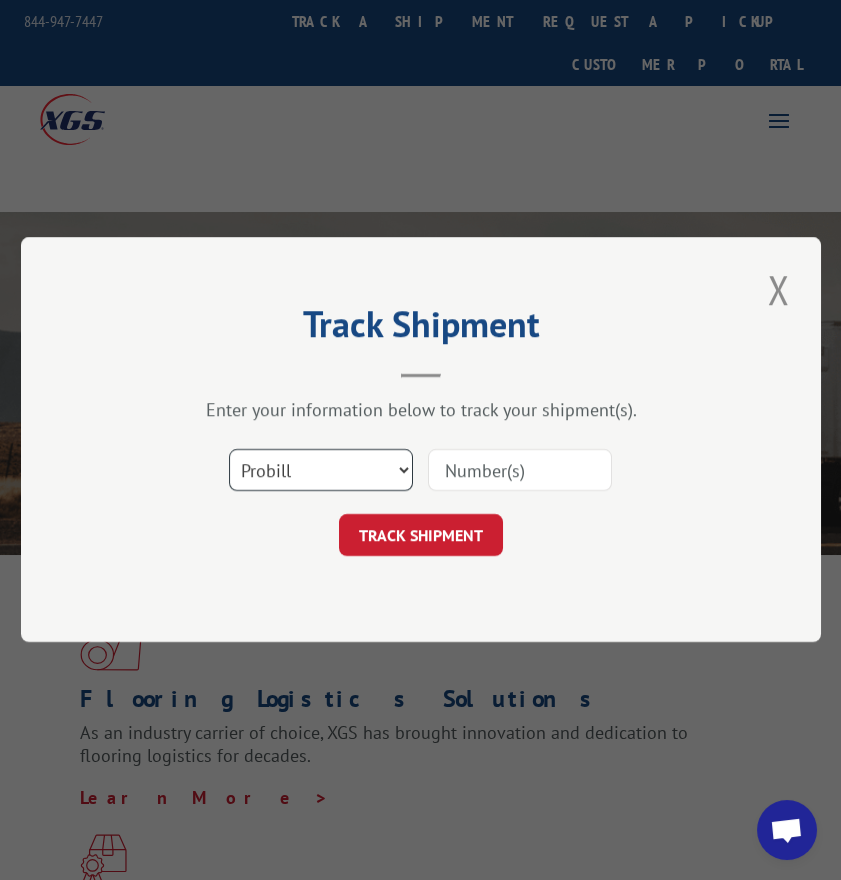 click on "Select category... Probill BOL PO" at bounding box center (321, 471) 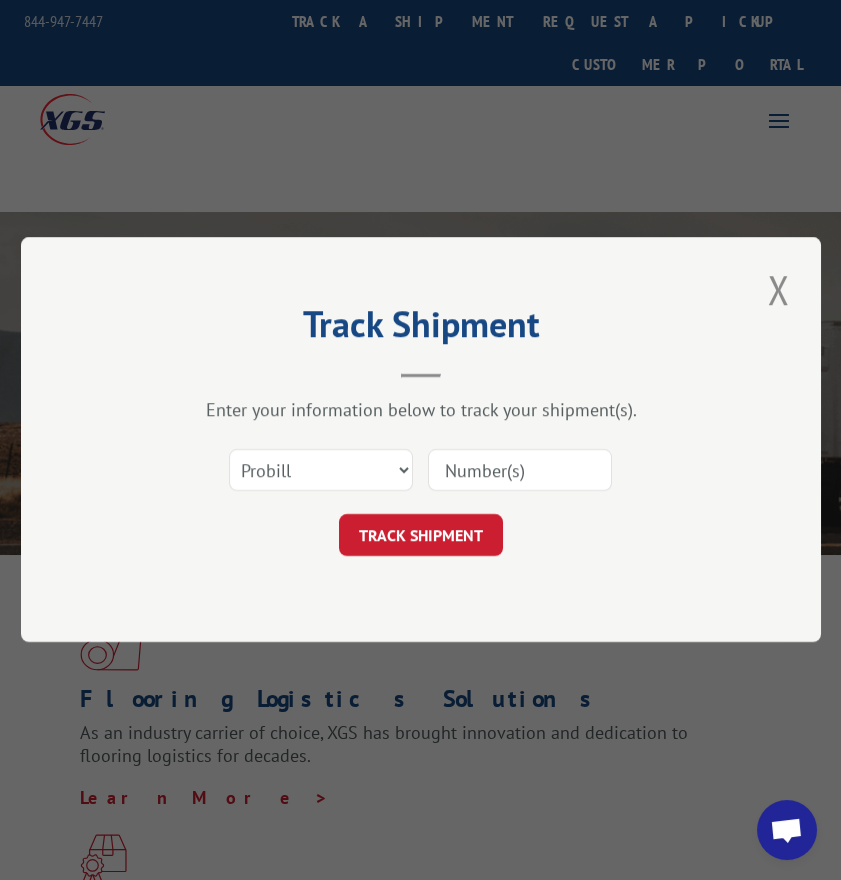 click at bounding box center (520, 471) 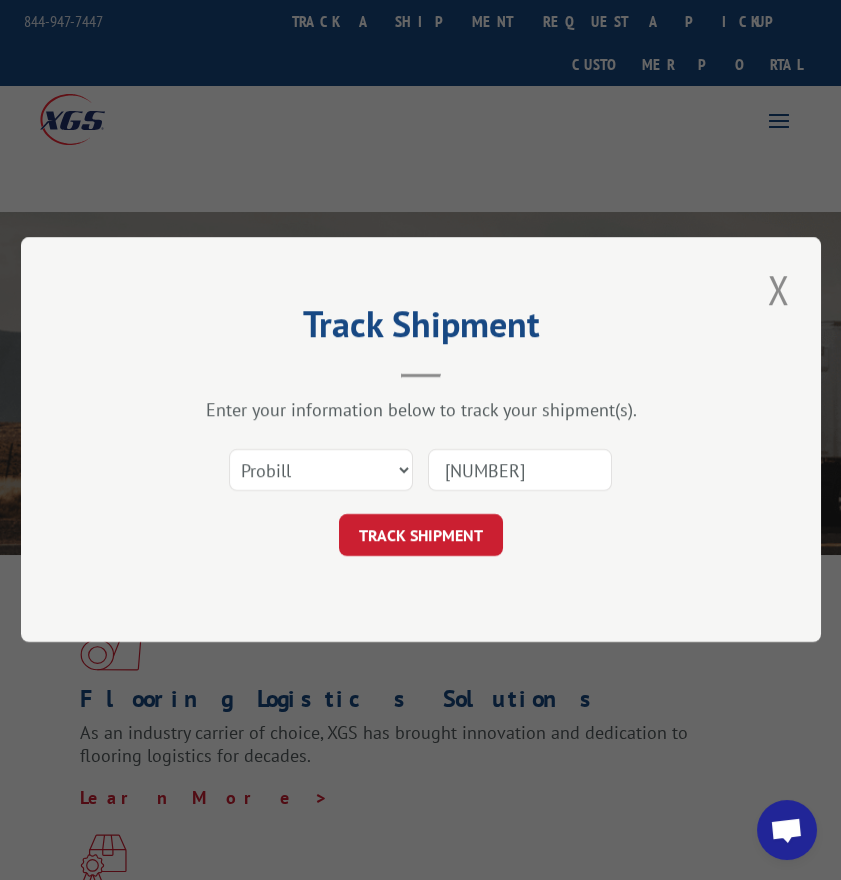 type on "17509516" 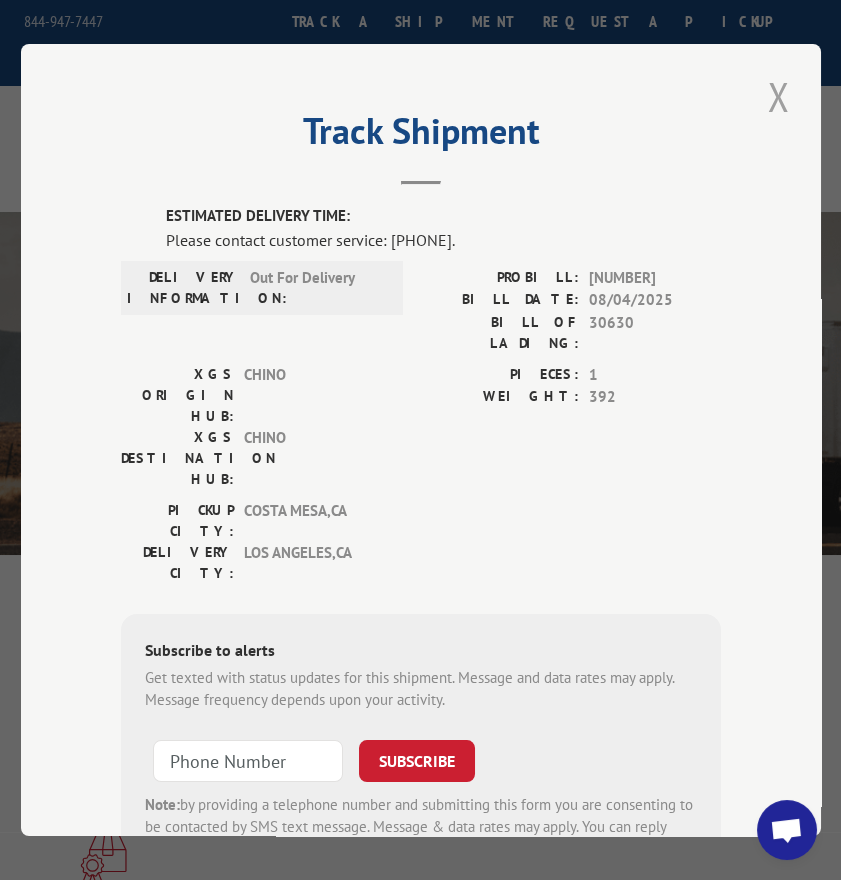 click at bounding box center (779, 96) 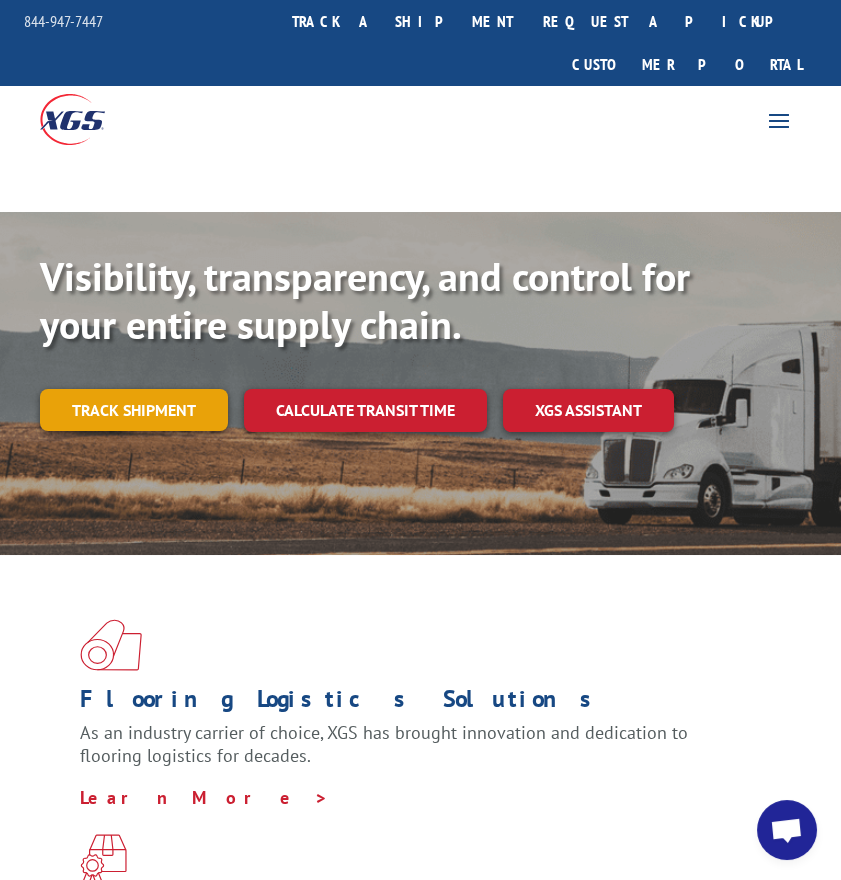 click on "Track shipment" at bounding box center [134, 410] 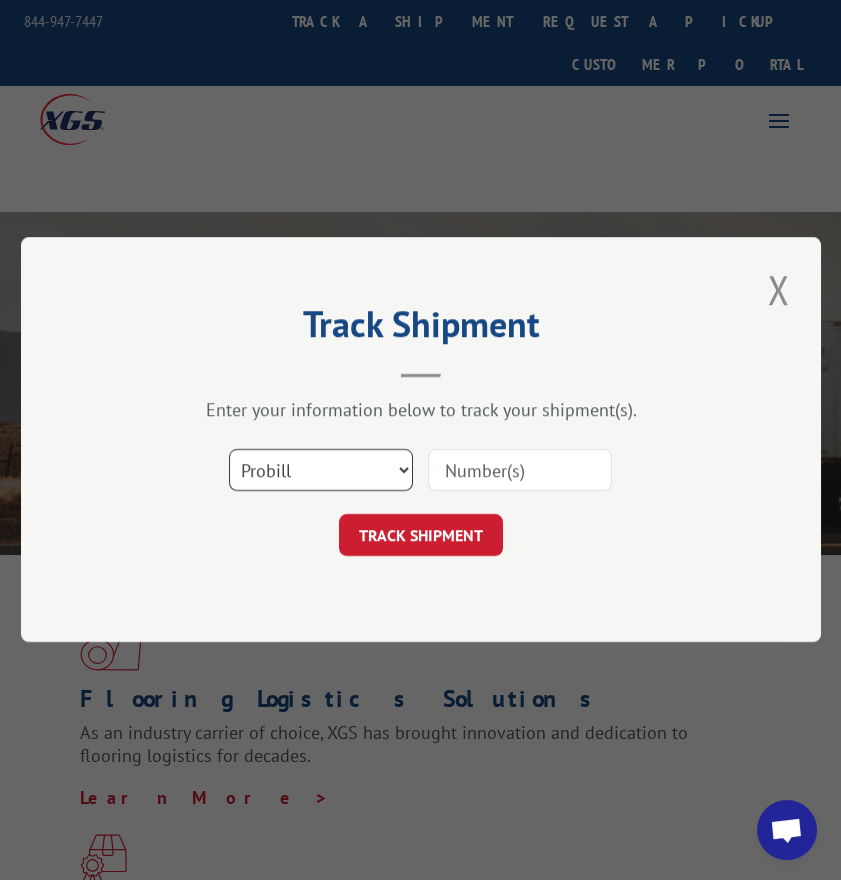 drag, startPoint x: 300, startPoint y: 457, endPoint x: 300, endPoint y: 487, distance: 30 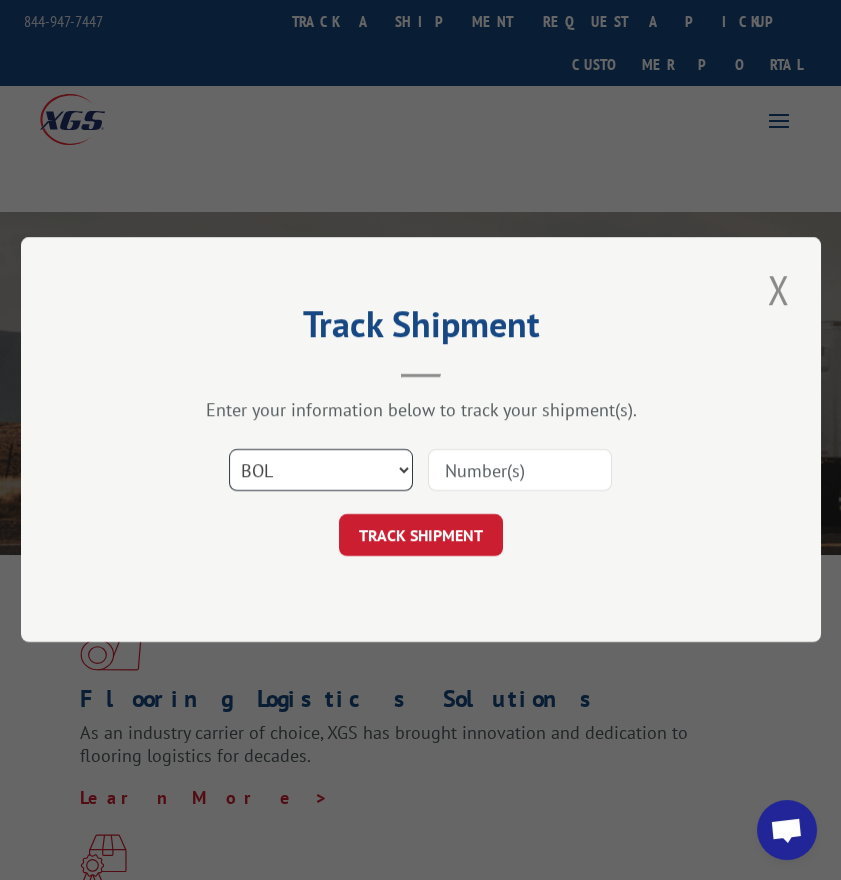 click on "Select category... Probill BOL PO" at bounding box center (321, 471) 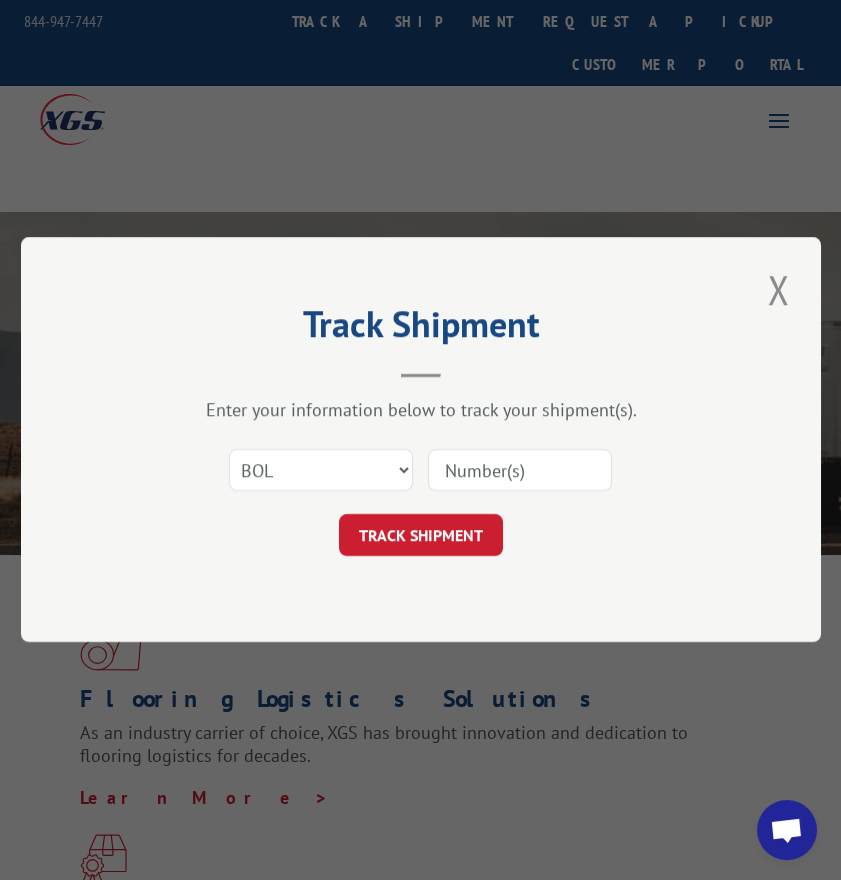 click at bounding box center (520, 471) 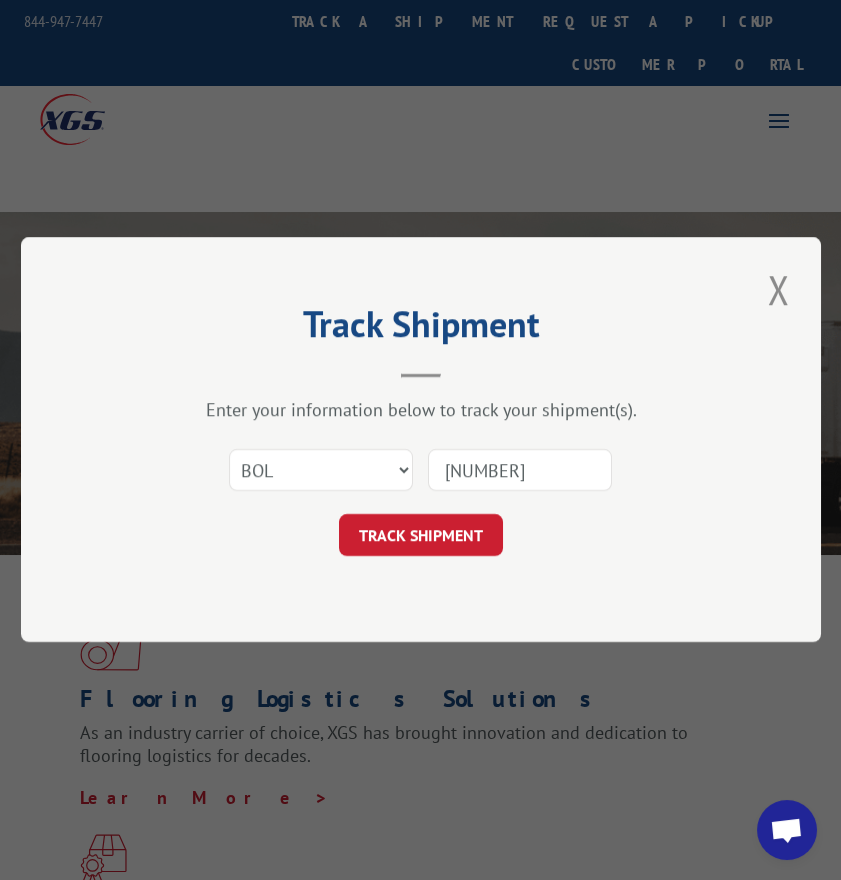 type on "3351108" 